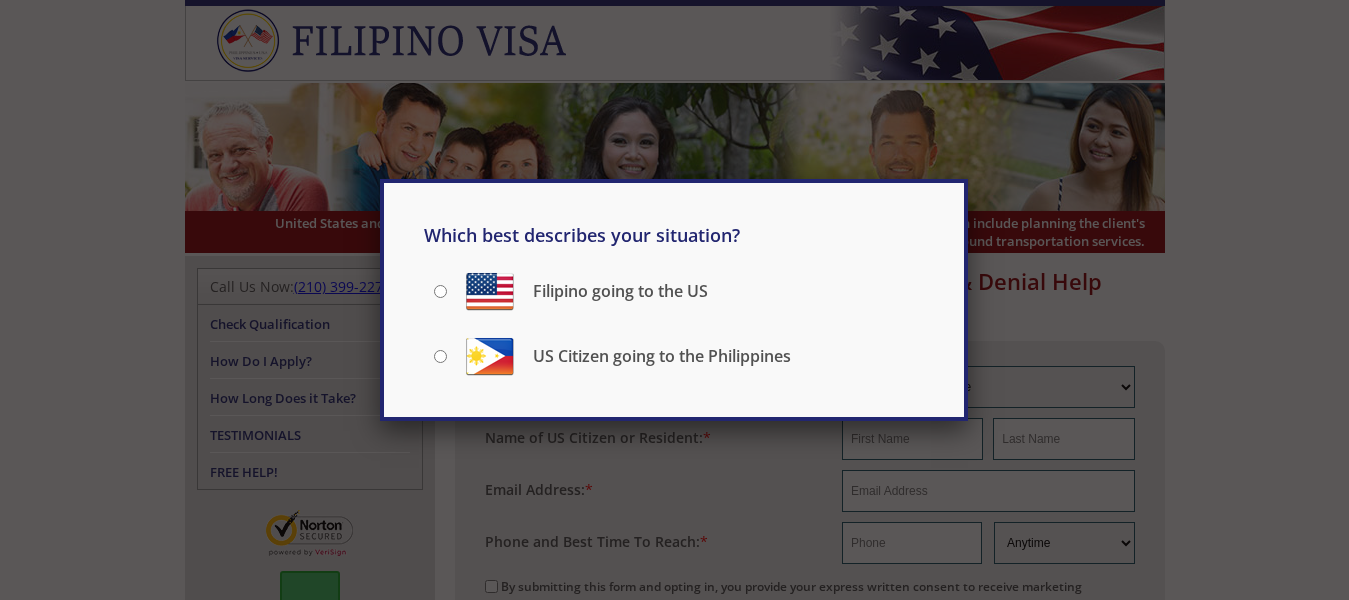 scroll, scrollTop: 0, scrollLeft: 0, axis: both 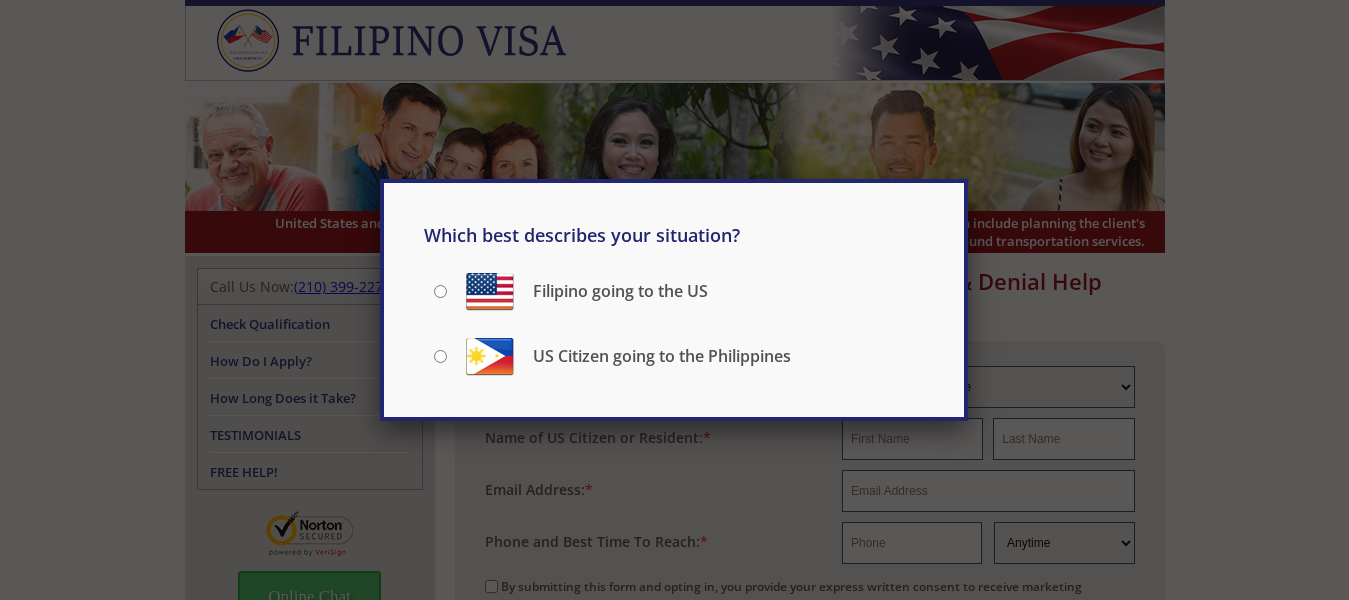 click on "Filipino going to the US" at bounding box center [440, 291] 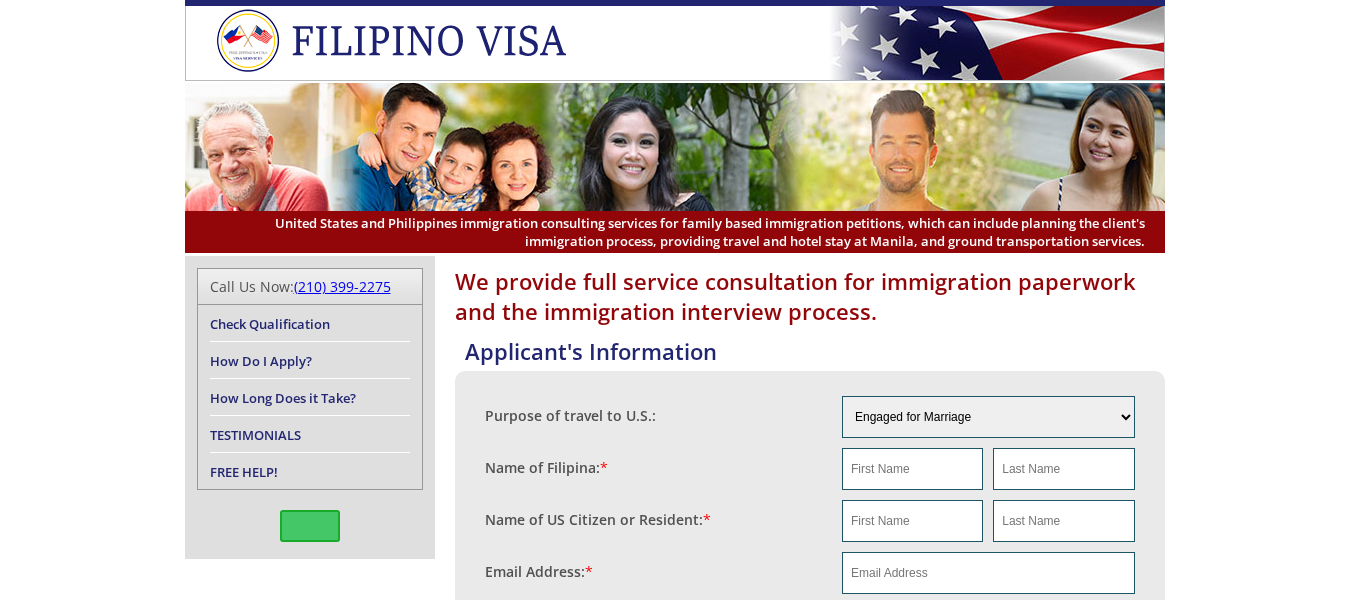 scroll, scrollTop: 0, scrollLeft: 0, axis: both 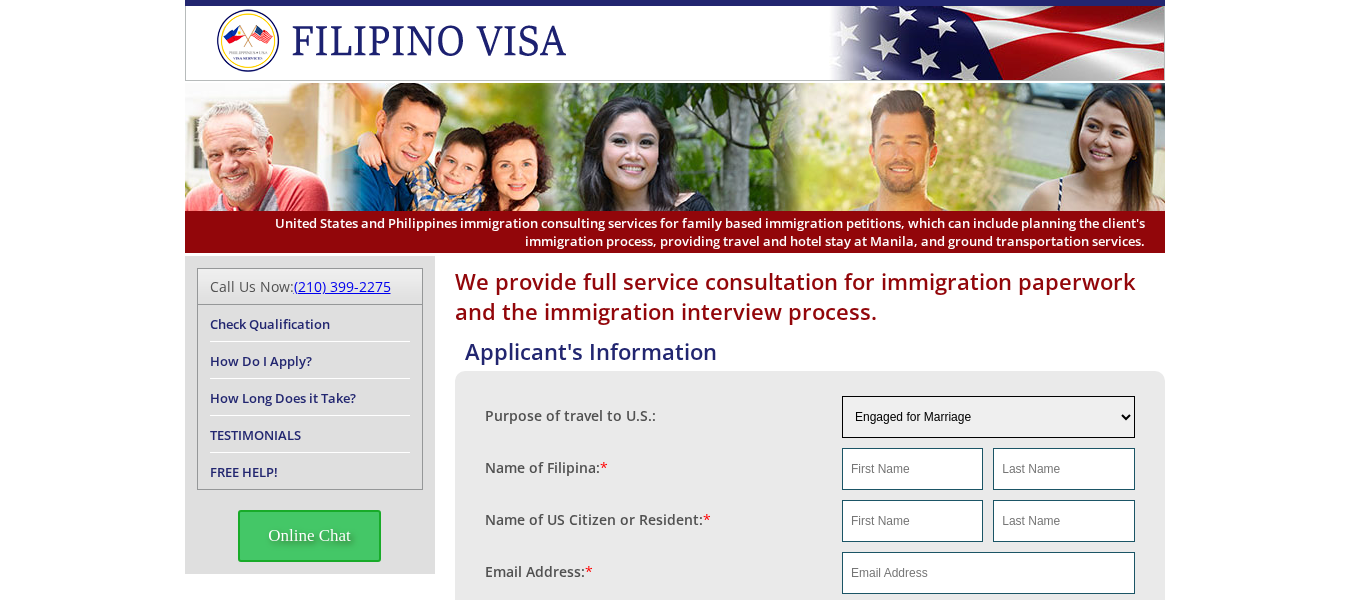 click on "Engaged for Marriage
Already Married to U.S. Citizen / Resident
For Short Term Visit (Less than 90 days)
For Long Term Visit (More than 90 days)
For A Job
For Family (children, parents, cousins, etc.)
For School (College/University)
For School (K-12)
Not Sure
Other" at bounding box center [988, 417] 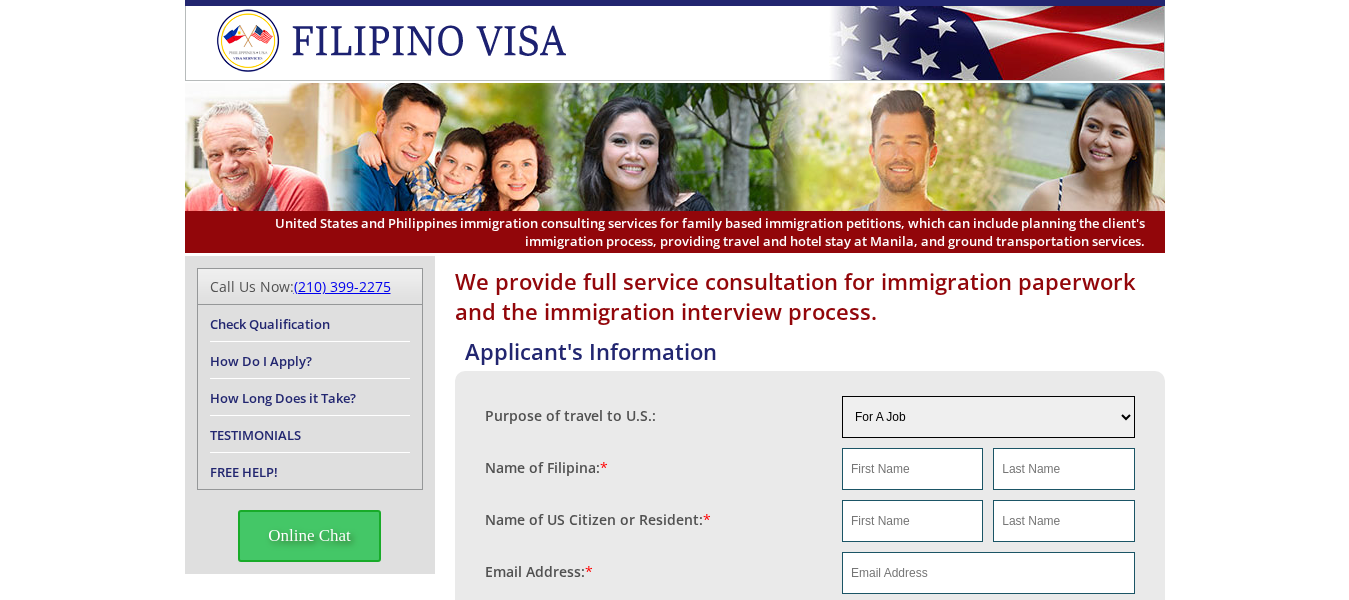 click on "Engaged for Marriage
Already Married to U.S. Citizen / Resident
For Short Term Visit (Less than 90 days)
For Long Term Visit (More than 90 days)
For A Job
For Family (children, parents, cousins, etc.)
For School (College/University)
For School (K-12)
Not Sure
Other" at bounding box center (988, 417) 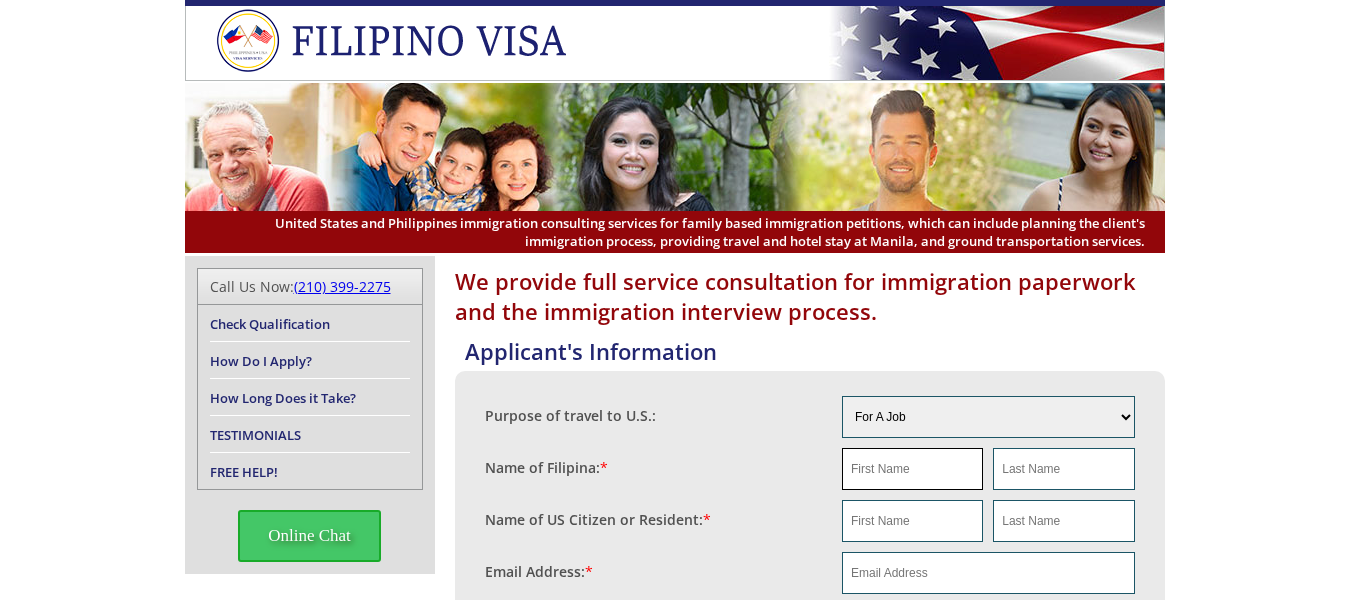 click at bounding box center [912, 469] 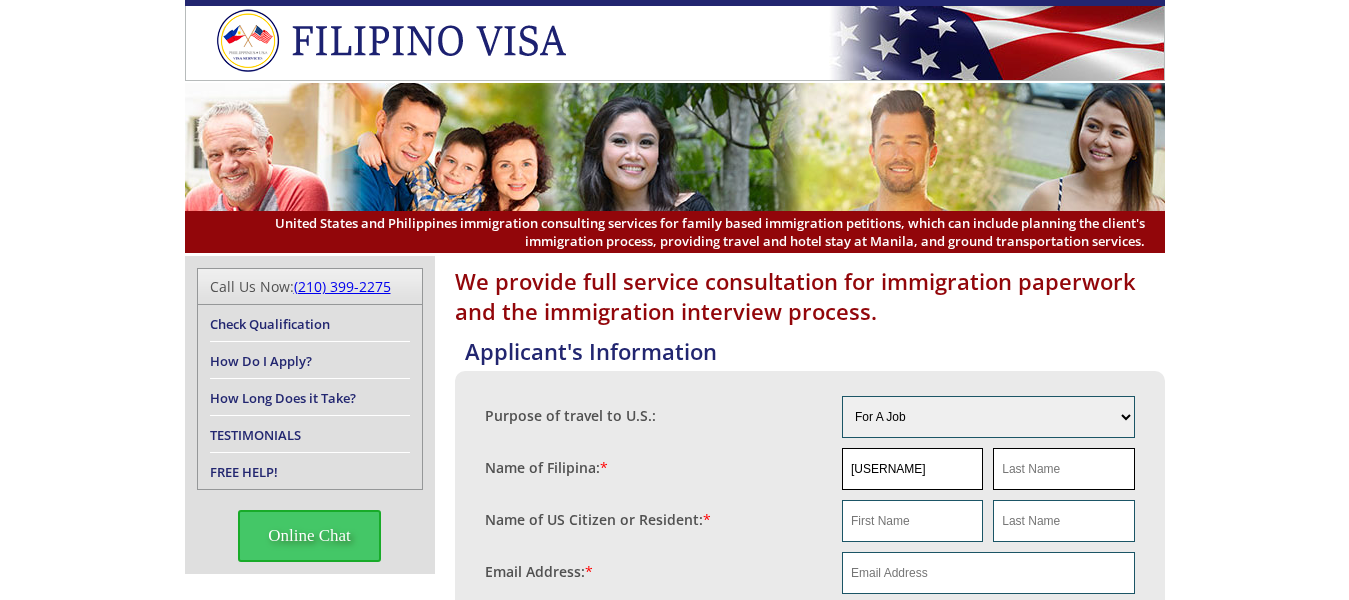 type on "JERAMAE" 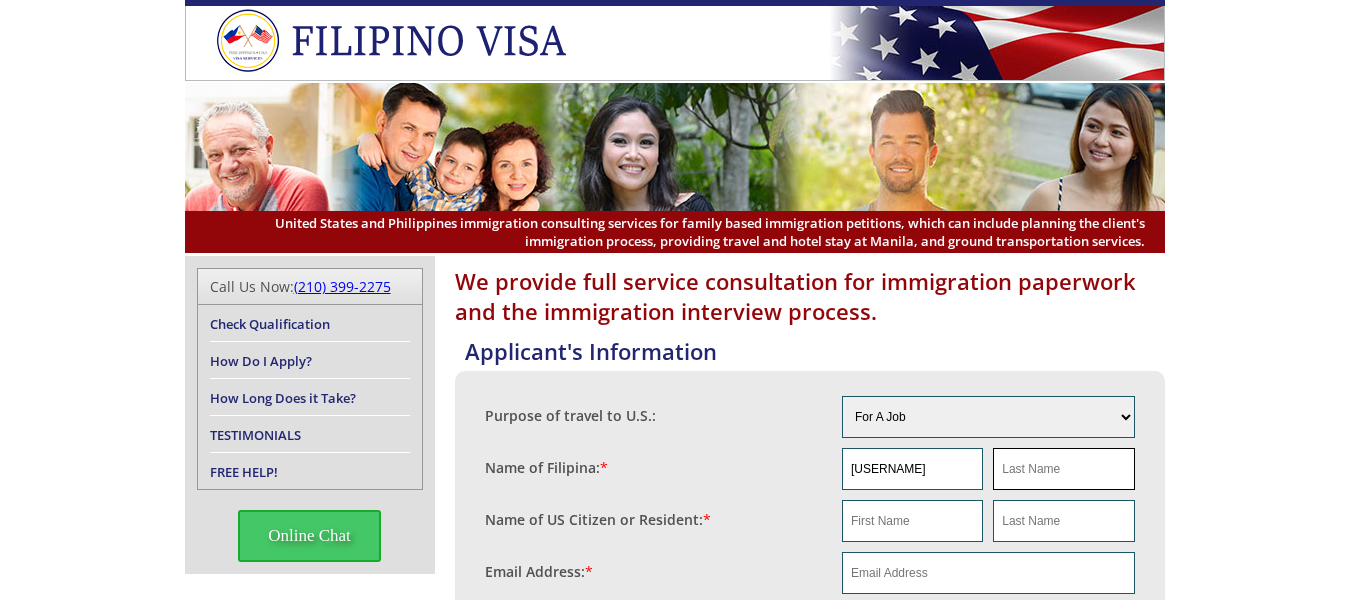 click at bounding box center (1063, 469) 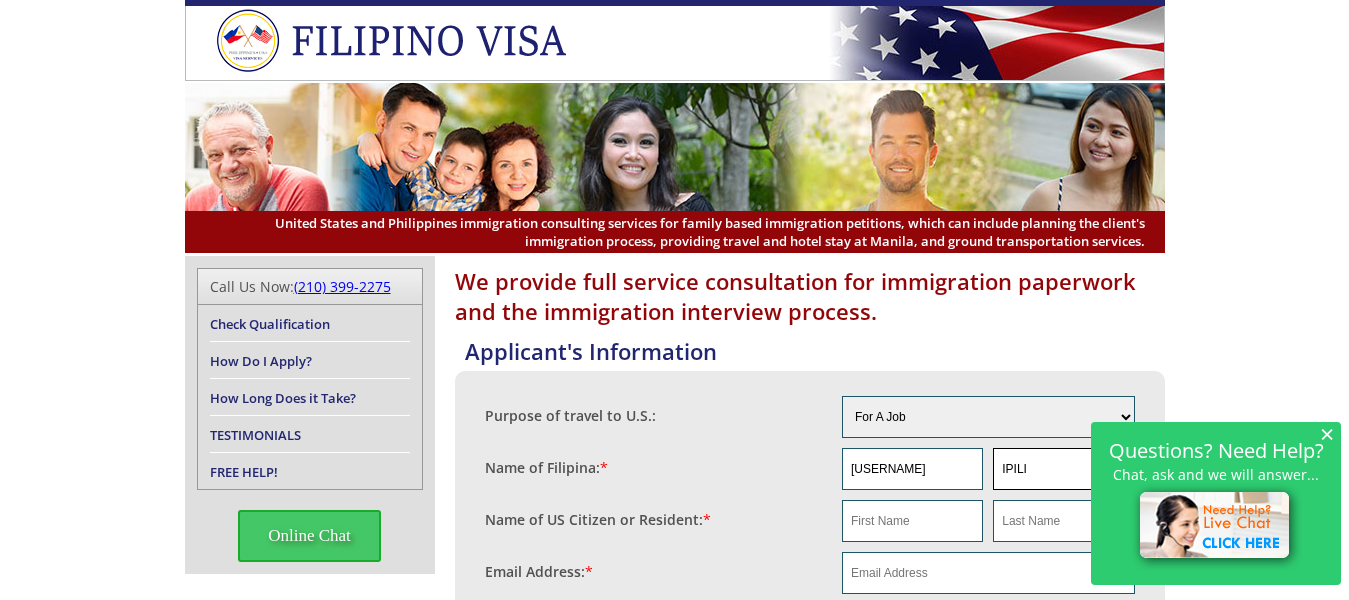 type on "IPILI" 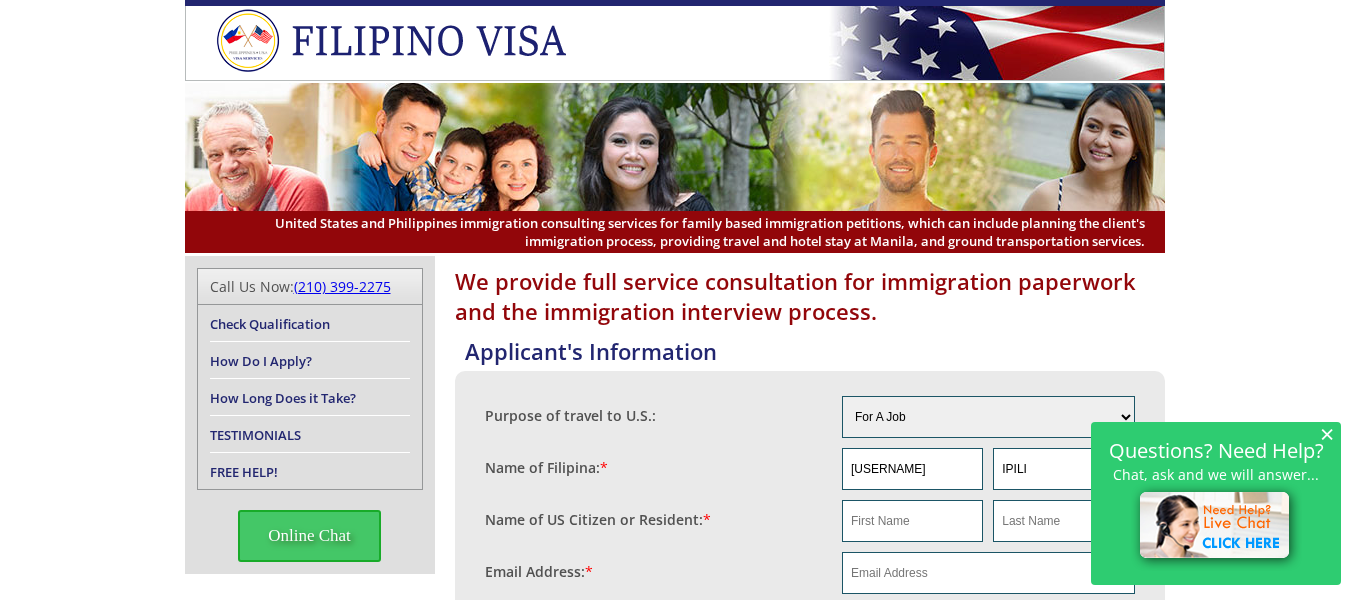 click on "×" at bounding box center (1327, 433) 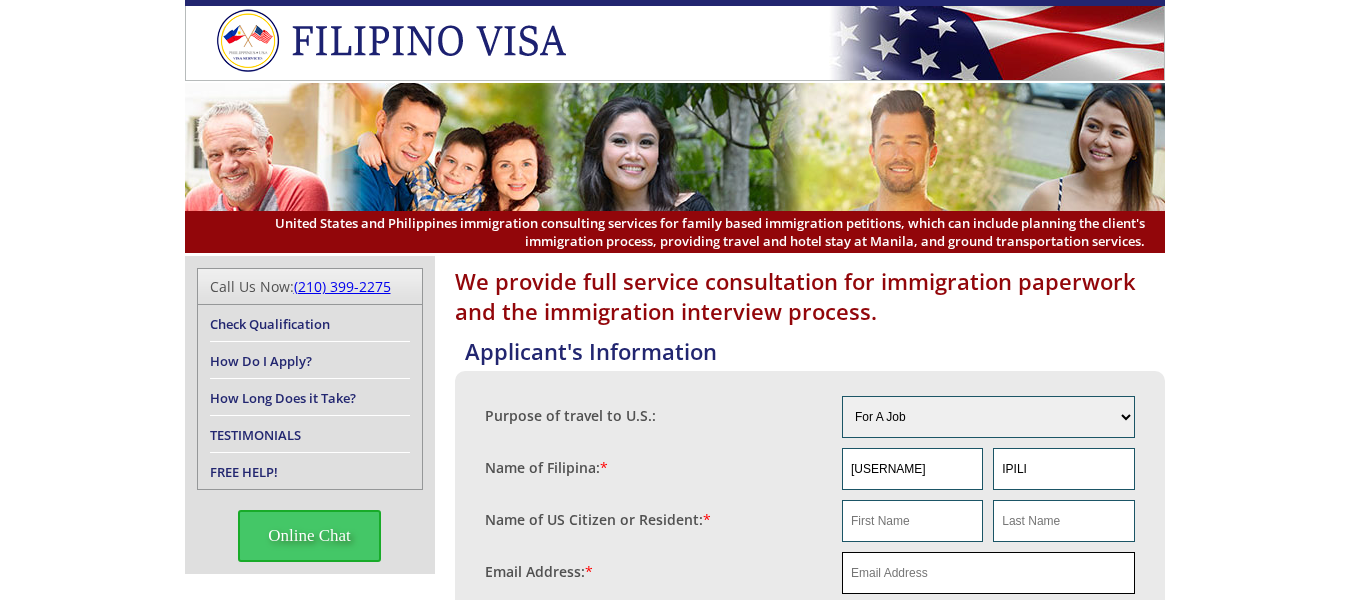 click at bounding box center [988, 573] 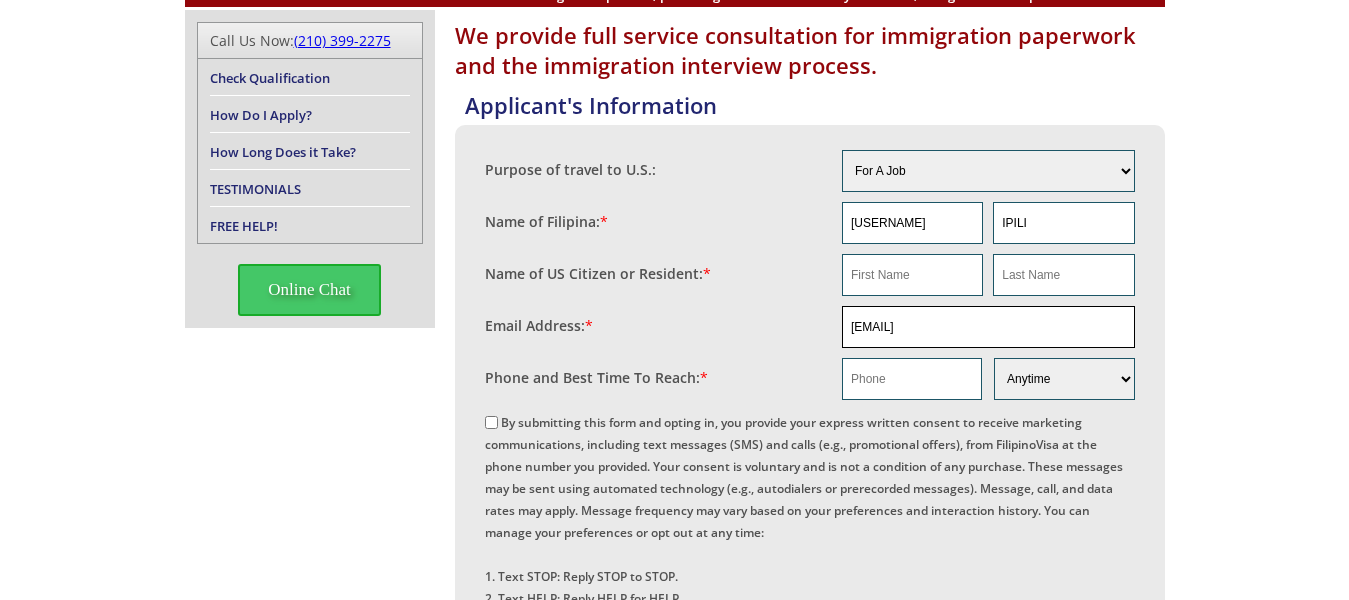 scroll, scrollTop: 252, scrollLeft: 0, axis: vertical 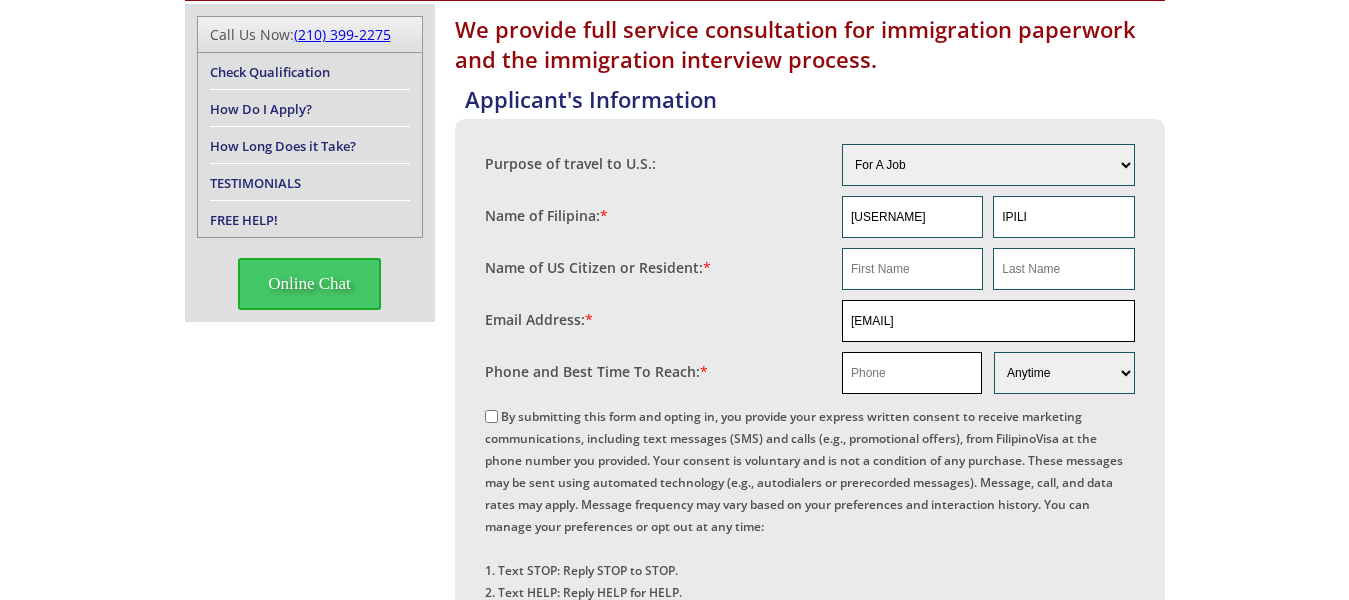 type on "jeramaeipili06@gmail.com" 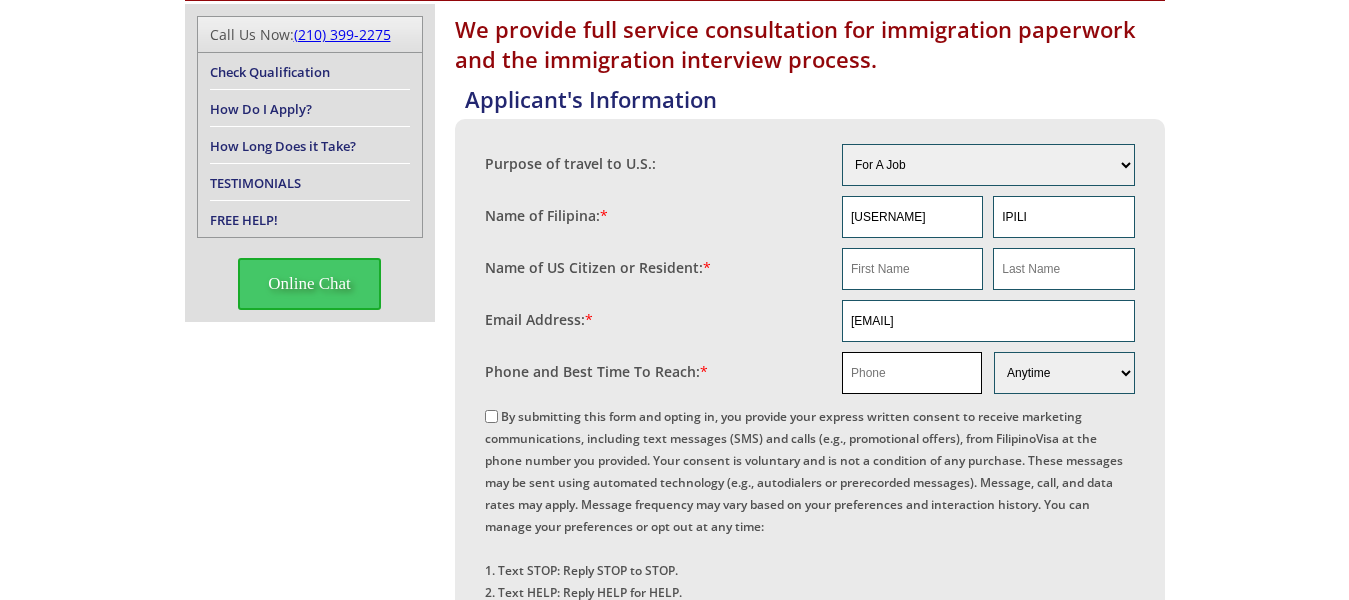click at bounding box center [912, 373] 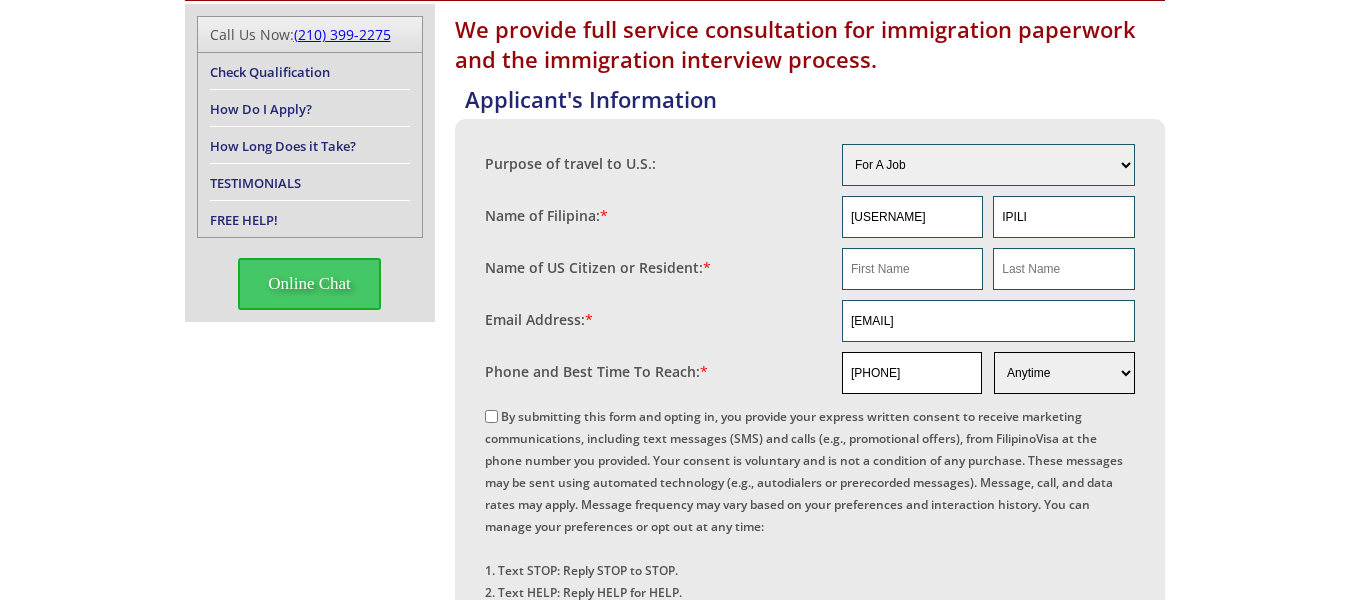 type on "09491689691" 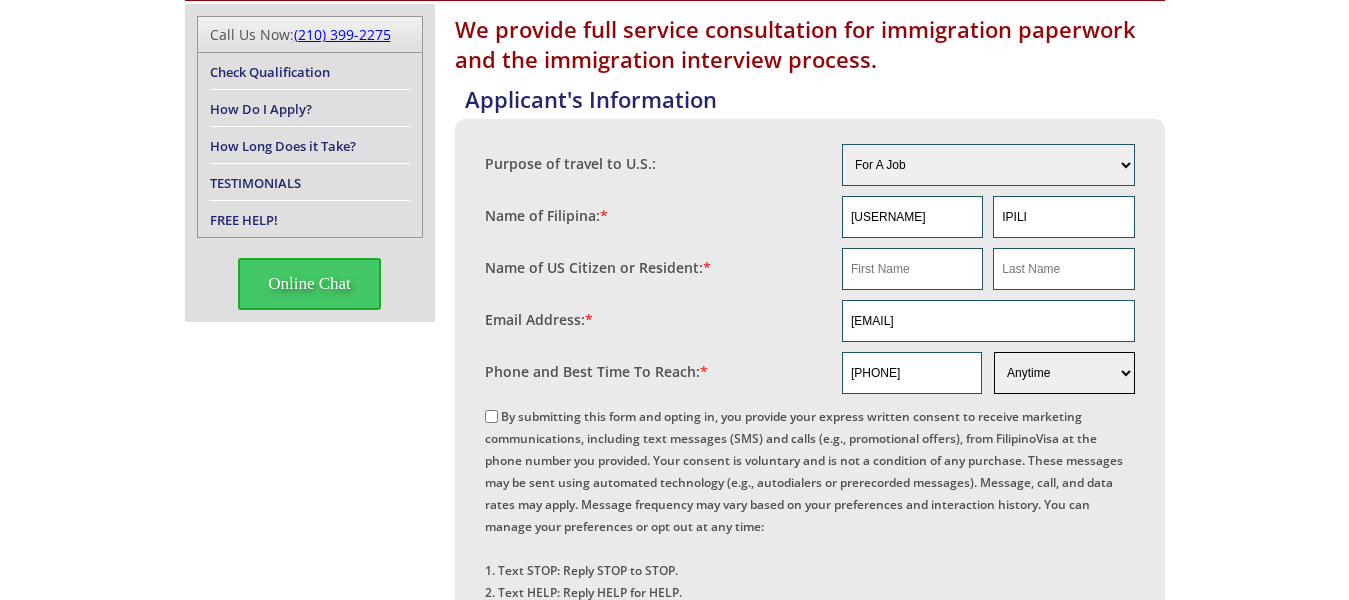 click on "Morning
Afternoon
Evening
Weekend
Anytime" at bounding box center (1064, 373) 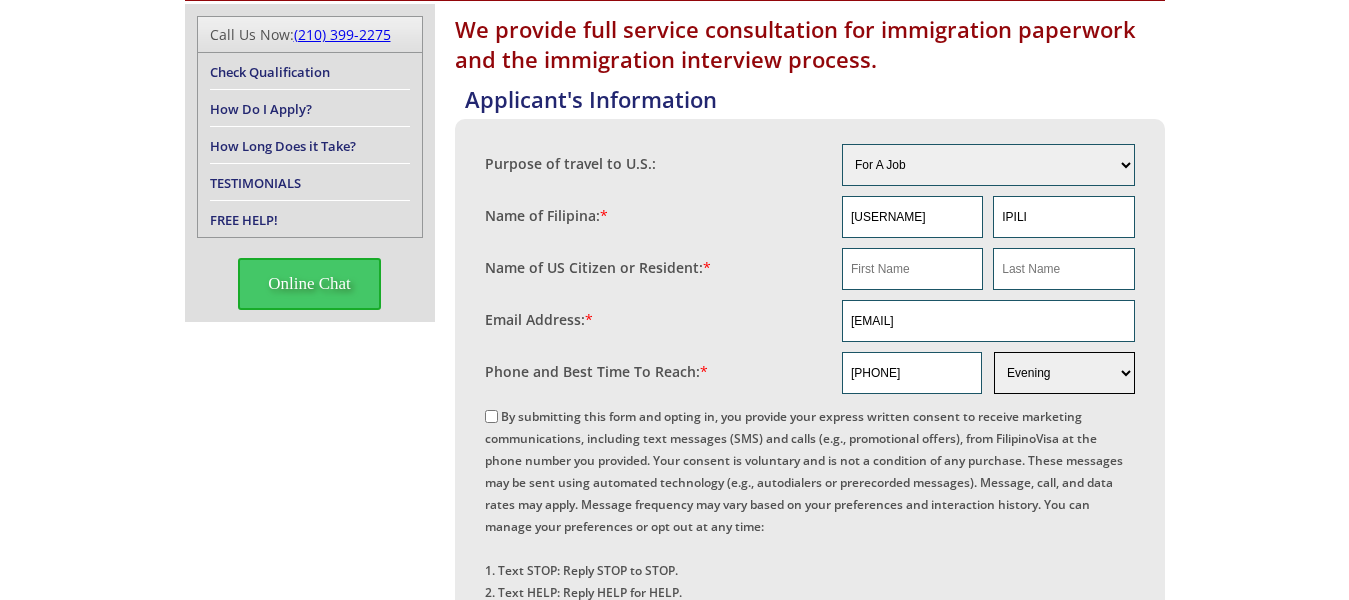 click on "Morning
Afternoon
Evening
Weekend
Anytime" at bounding box center (1064, 373) 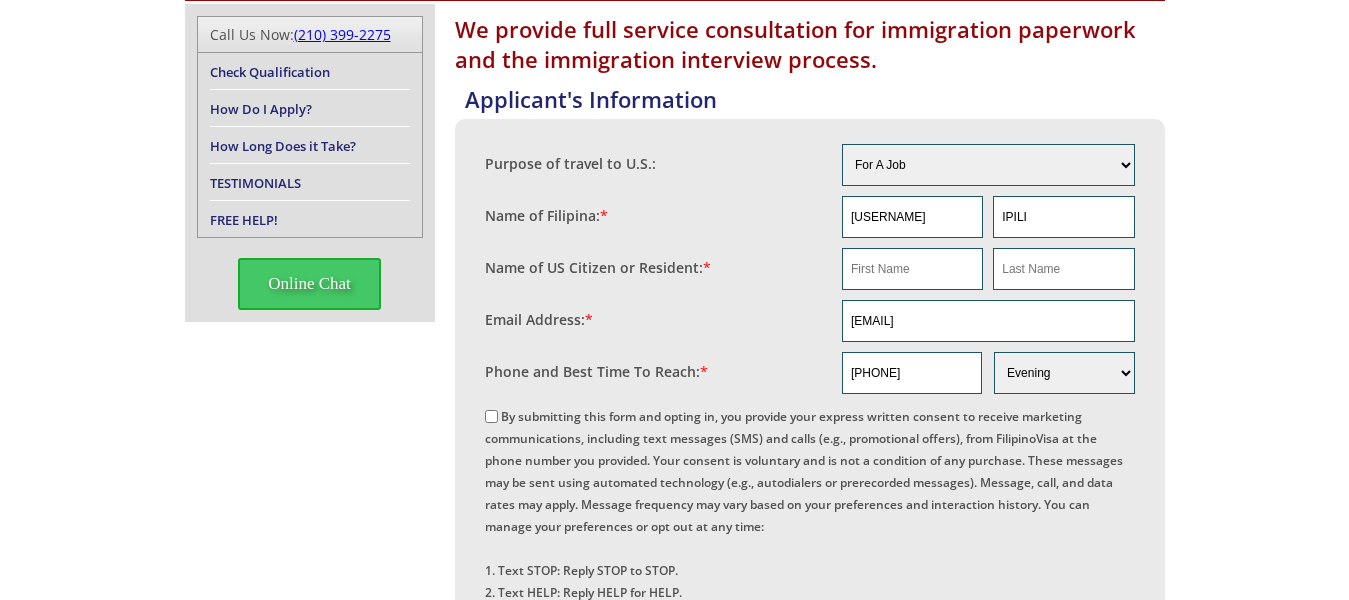 click on "By submitting this form and opting in, you provide your express written consent to receive marketing communications, including text messages (SMS) and calls (e.g., promotional offers), from FilipinoVisa at the phone number you provided. Your consent is voluntary and is not a condition of any purchase. These messages may be sent using automated technology (e.g., autodialers or prerecorded messages). Message, call, and data rates may apply. Message frequency may vary based on your preferences and interaction history. You can manage your preferences or opt out at any time:
1. Text STOP: Reply STOP to STOP.
2. Text HELP: Reply HELP for HELP.
3. Call or Email: Contact us at +1 (210) 399-2275 or  info@filipinovisa.com  to manage preferences.
For details on how your data is used and your rights, review our  Privacy Policy  and  Terms of Service ." at bounding box center (491, 416) 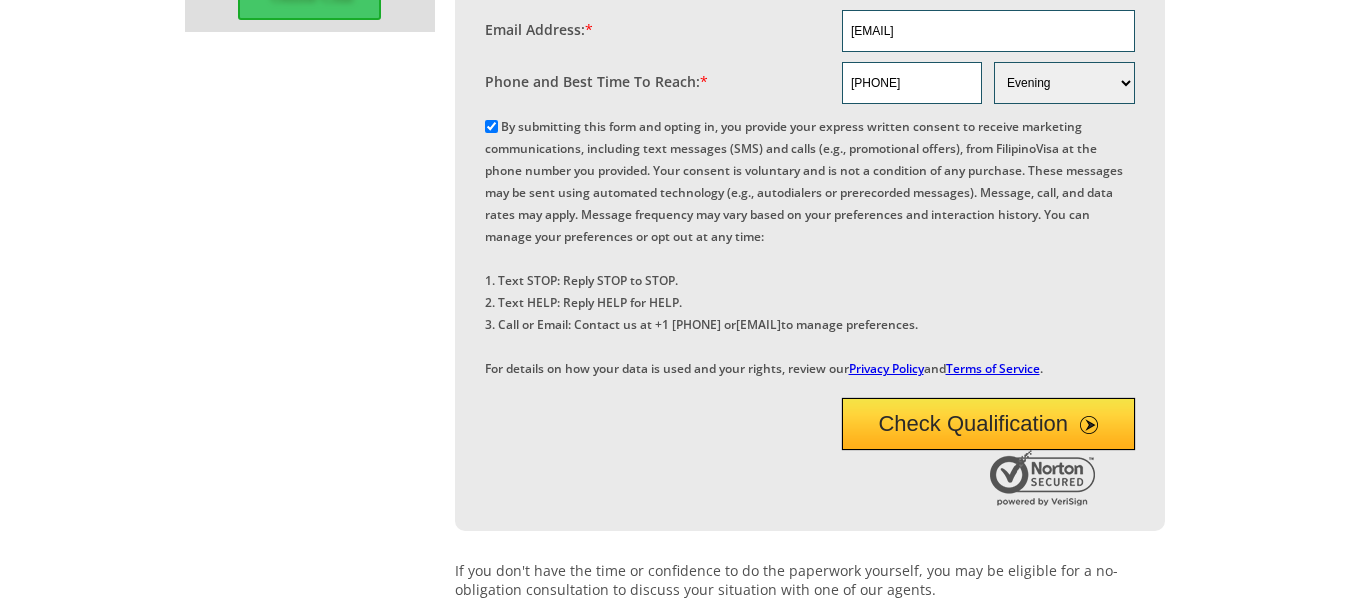 scroll, scrollTop: 595, scrollLeft: 0, axis: vertical 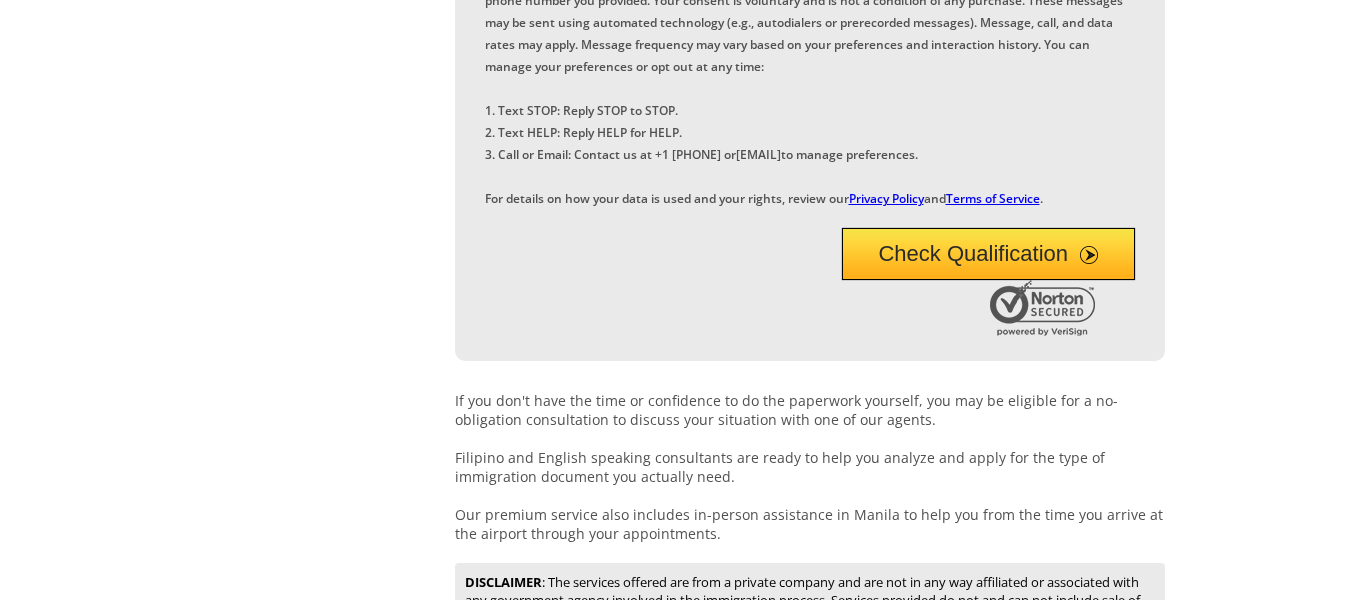 click on "Check Qualification" at bounding box center [988, 254] 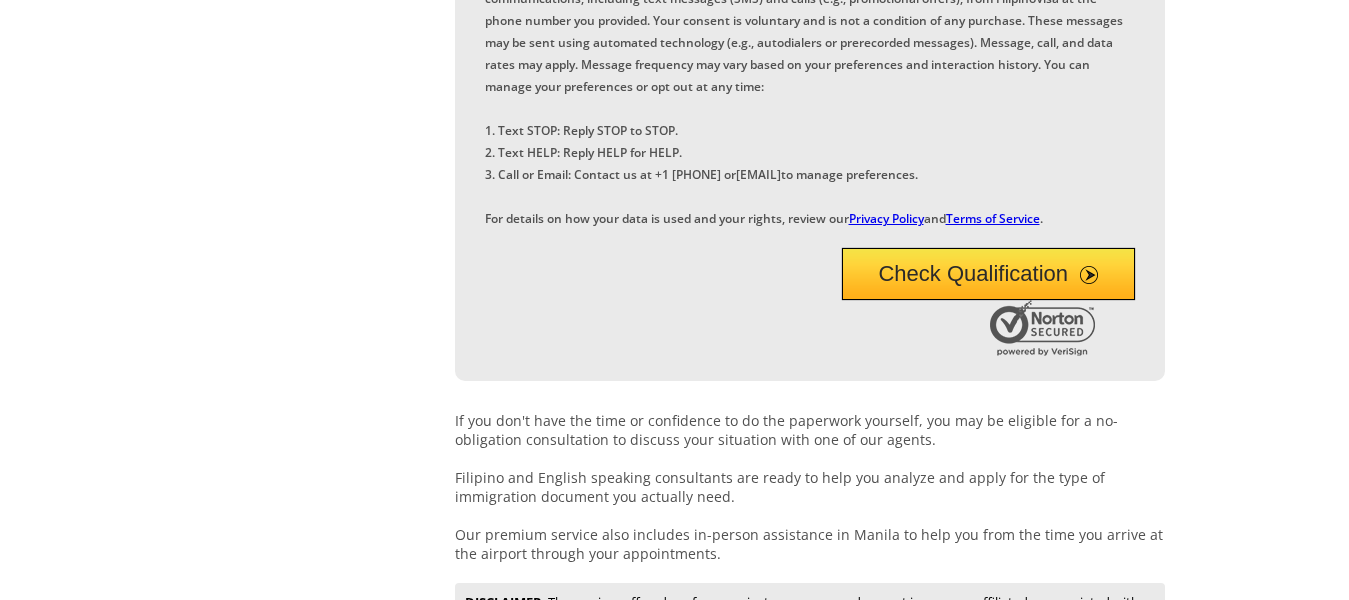 scroll, scrollTop: 221, scrollLeft: 0, axis: vertical 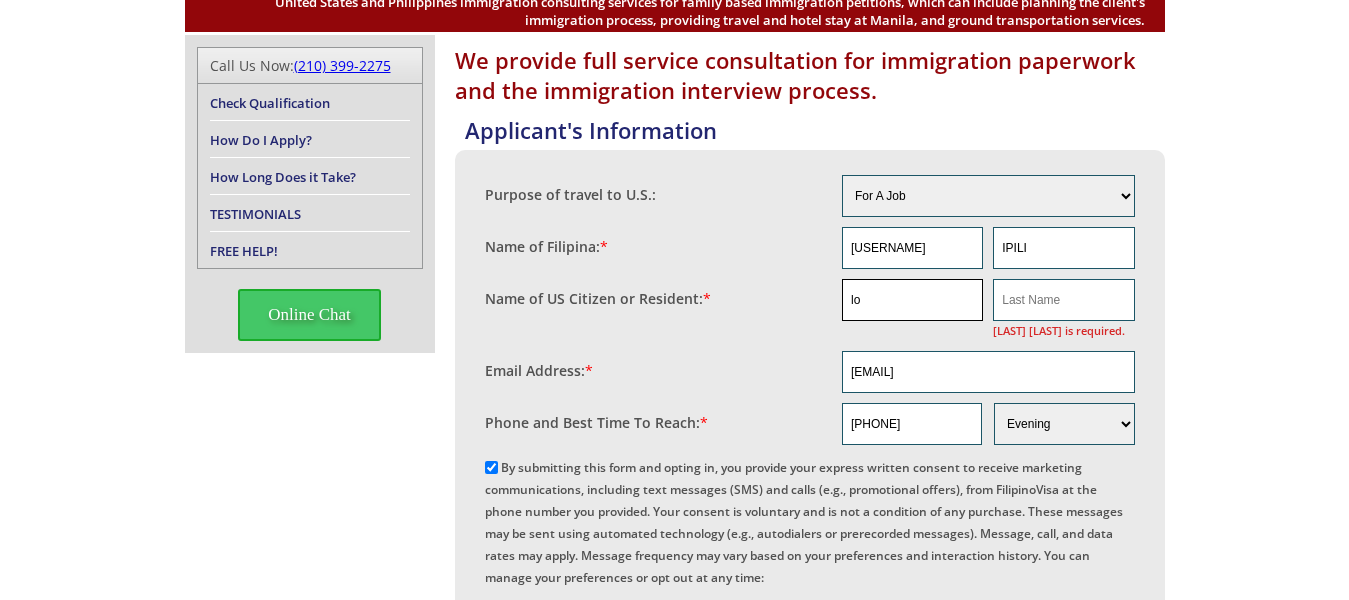 type on "l" 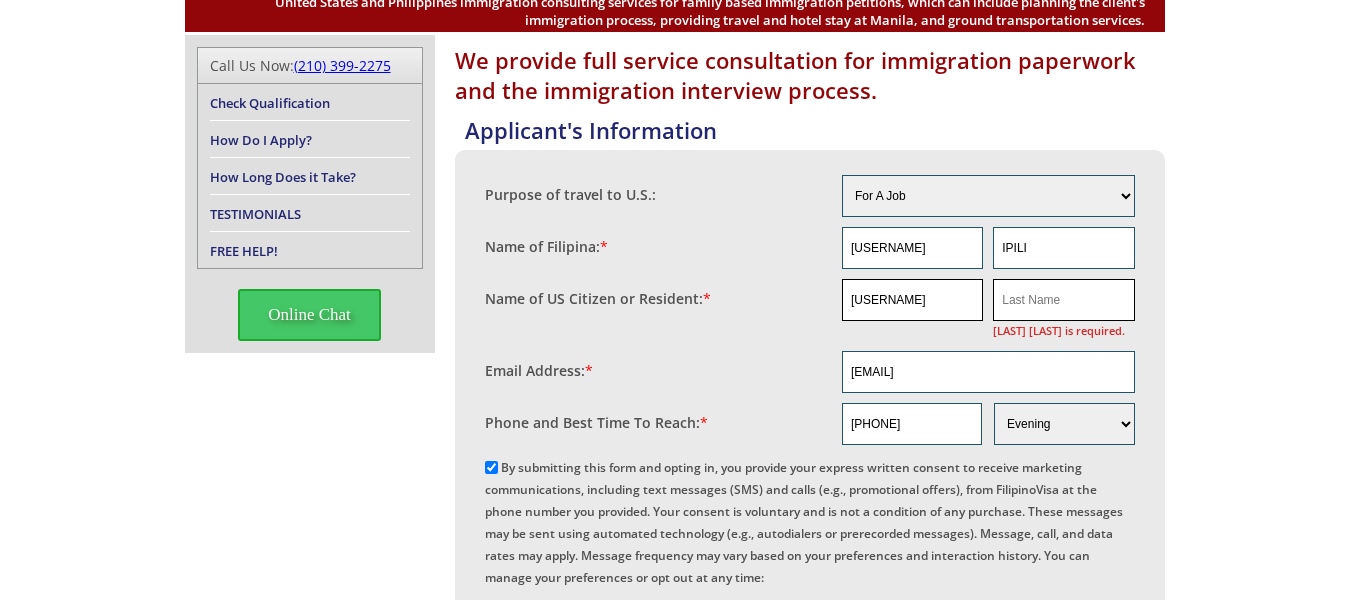 type on "LORNA" 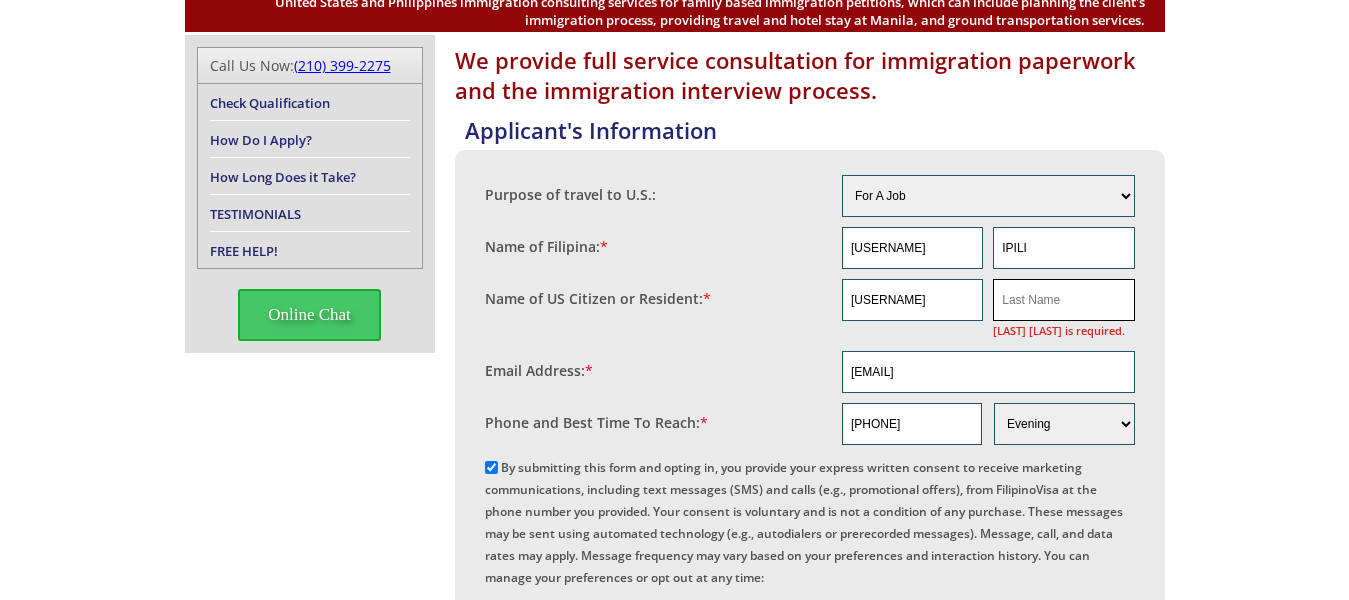 click at bounding box center [1063, 300] 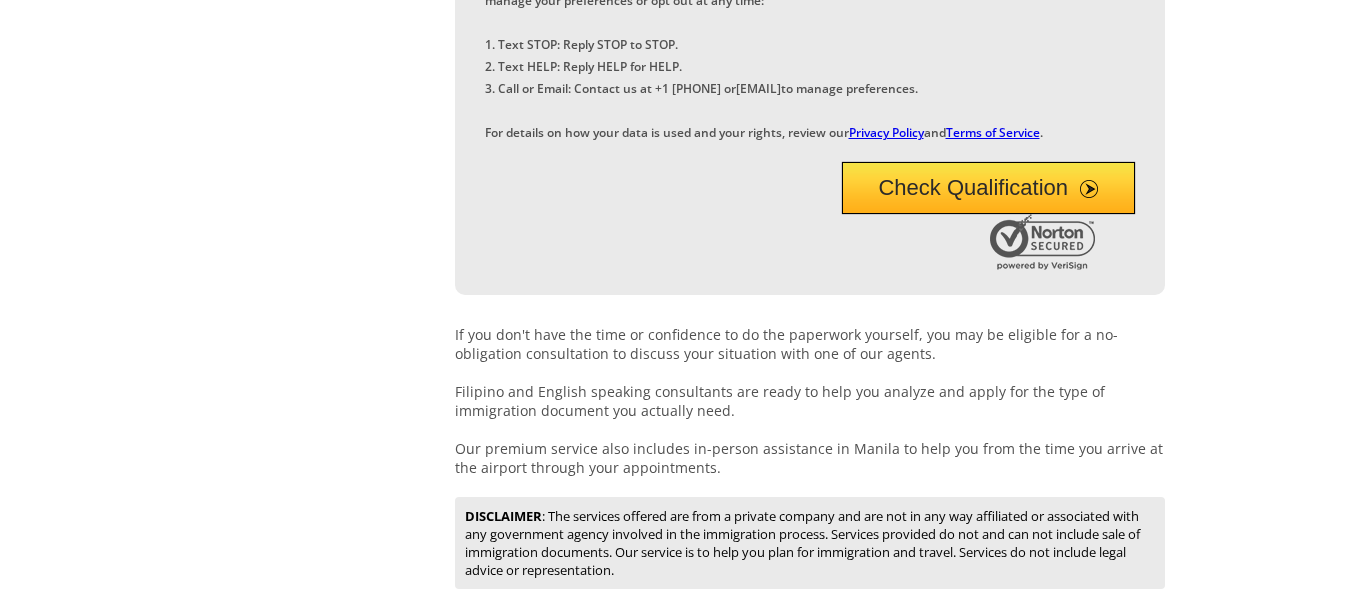 scroll, scrollTop: 1058, scrollLeft: 0, axis: vertical 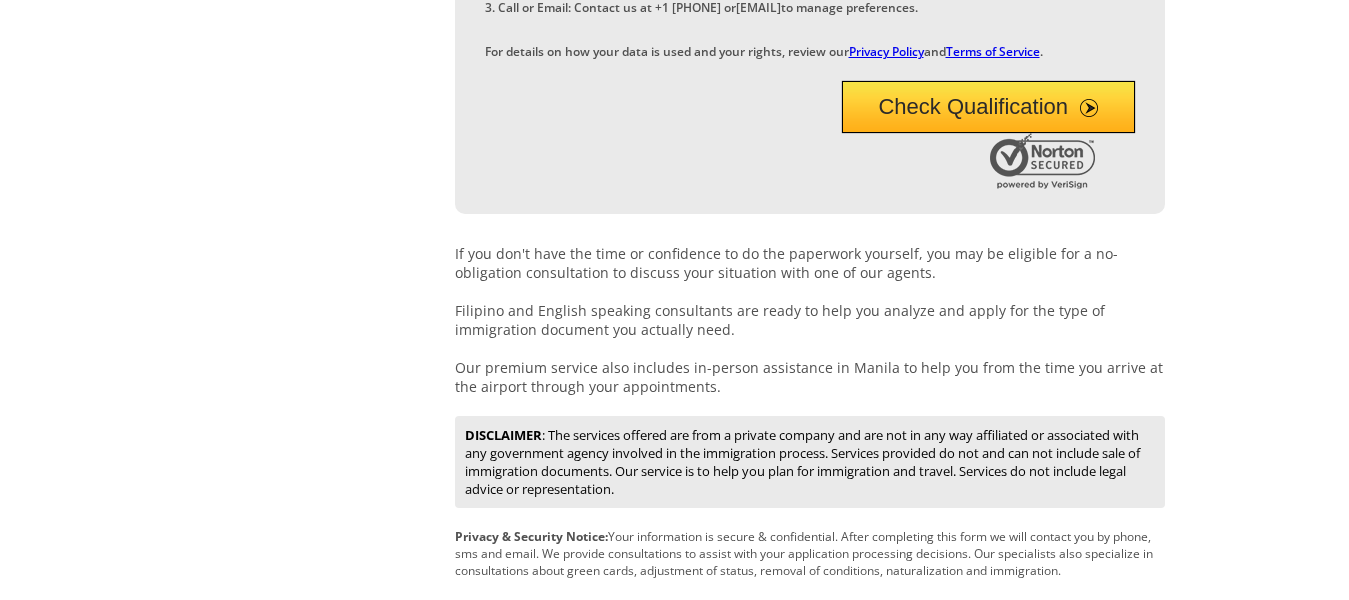 type on "IPILI" 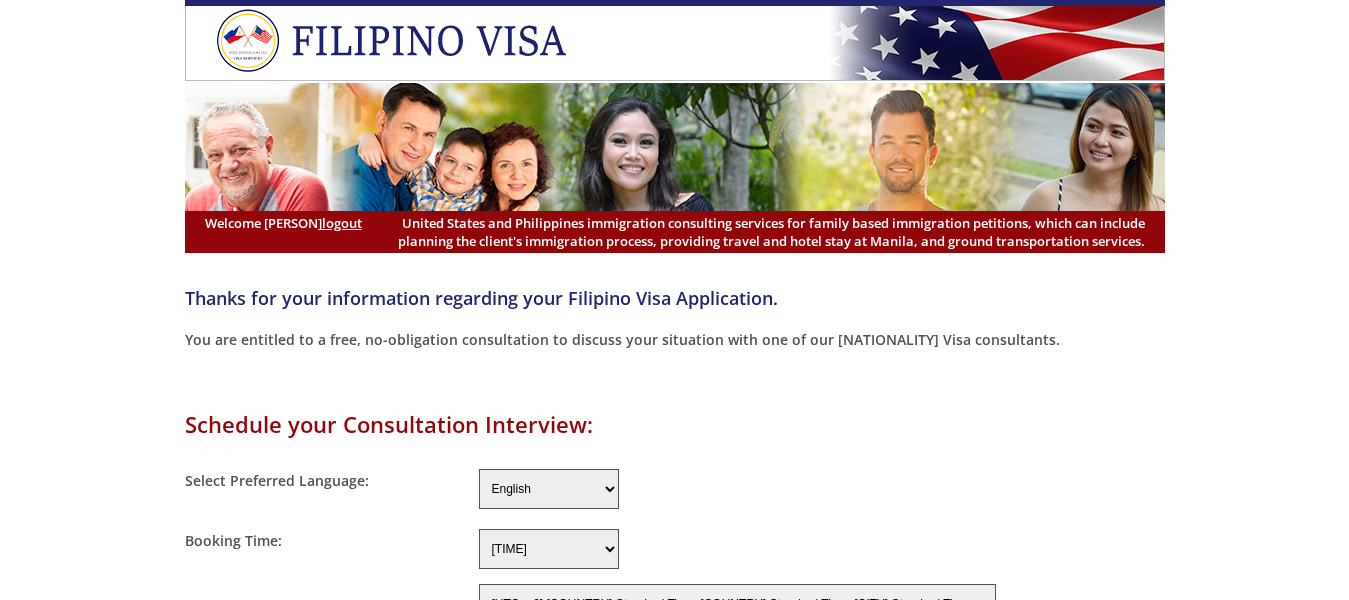 select on "-480" 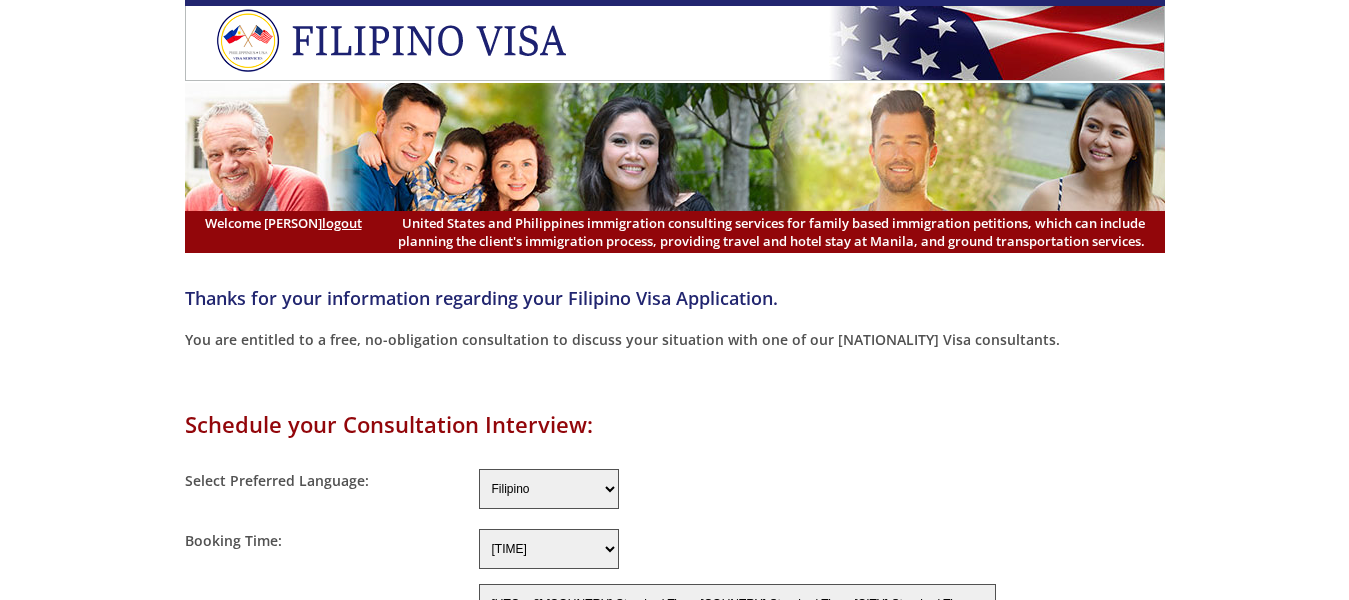 click on "English
Filipino" at bounding box center [549, 489] 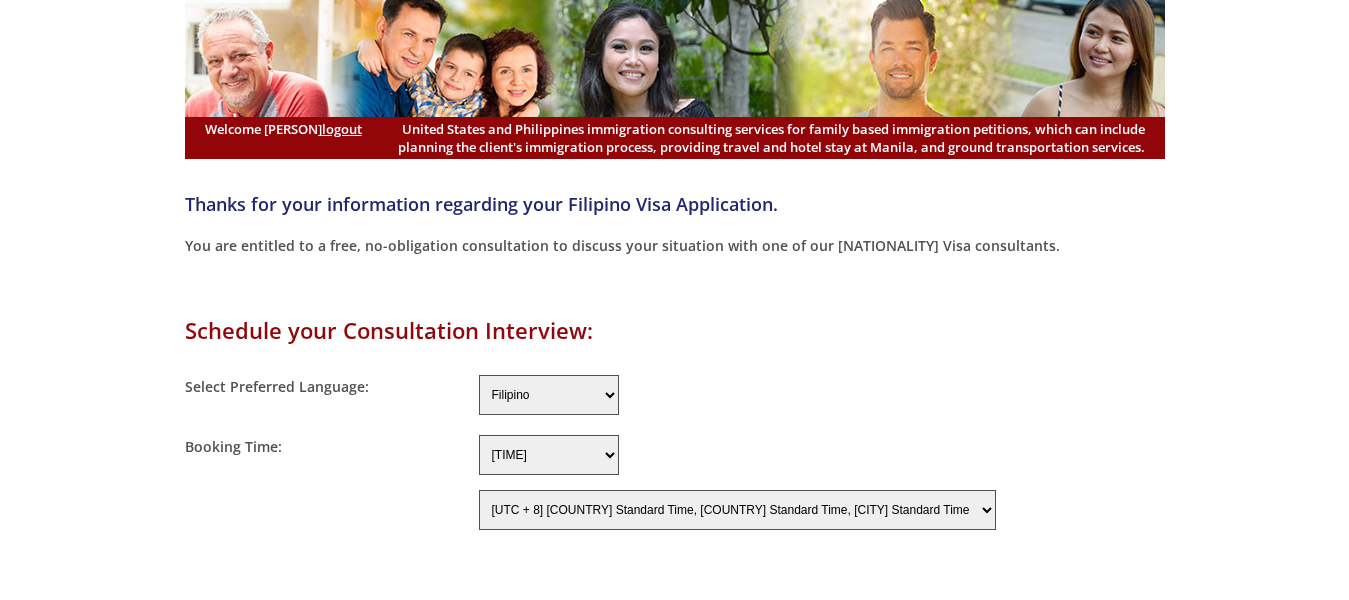 scroll, scrollTop: 0, scrollLeft: 0, axis: both 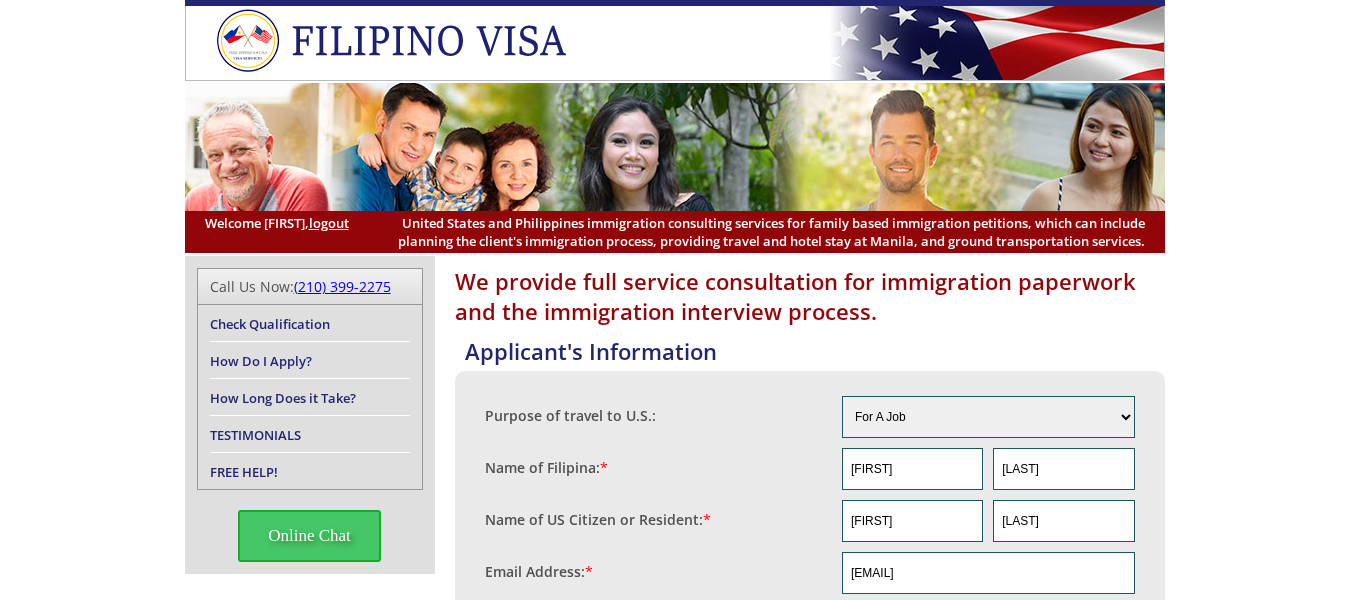 select on "5" 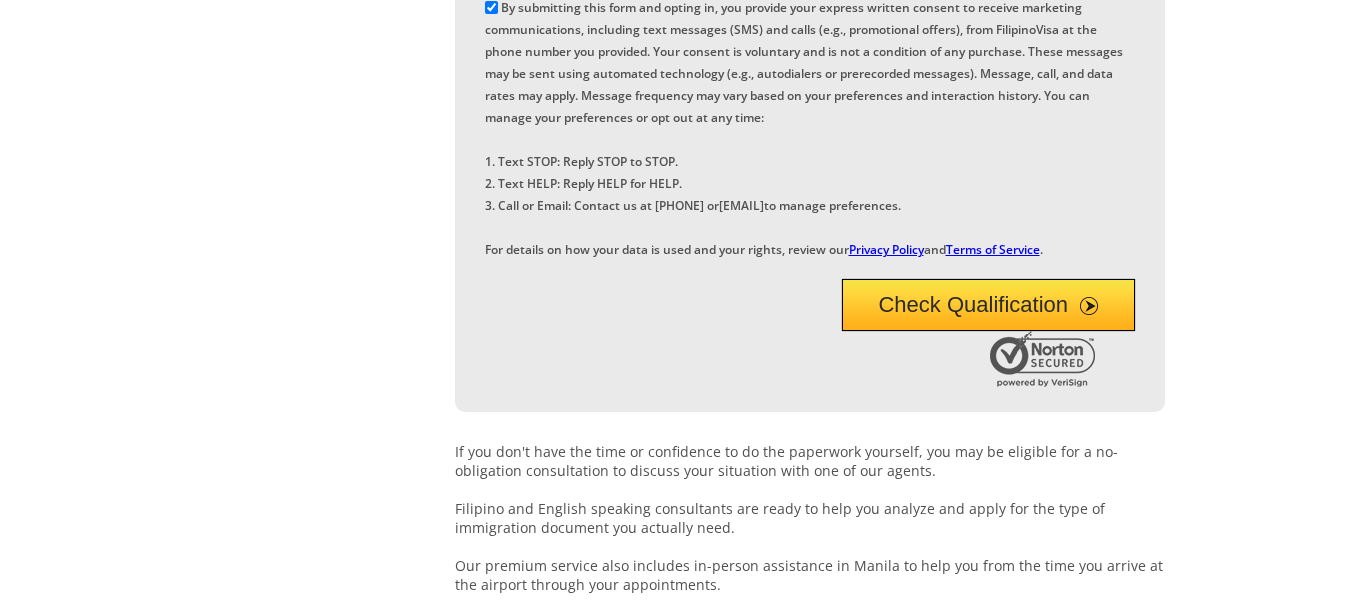 scroll, scrollTop: 0, scrollLeft: 0, axis: both 